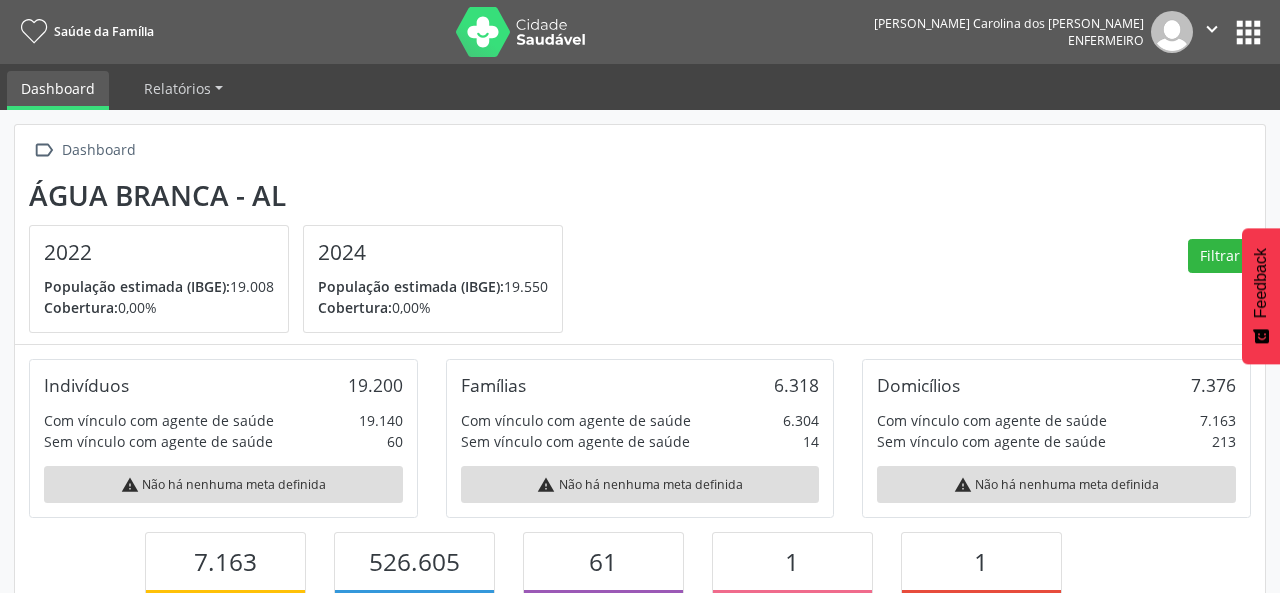 scroll, scrollTop: 0, scrollLeft: 0, axis: both 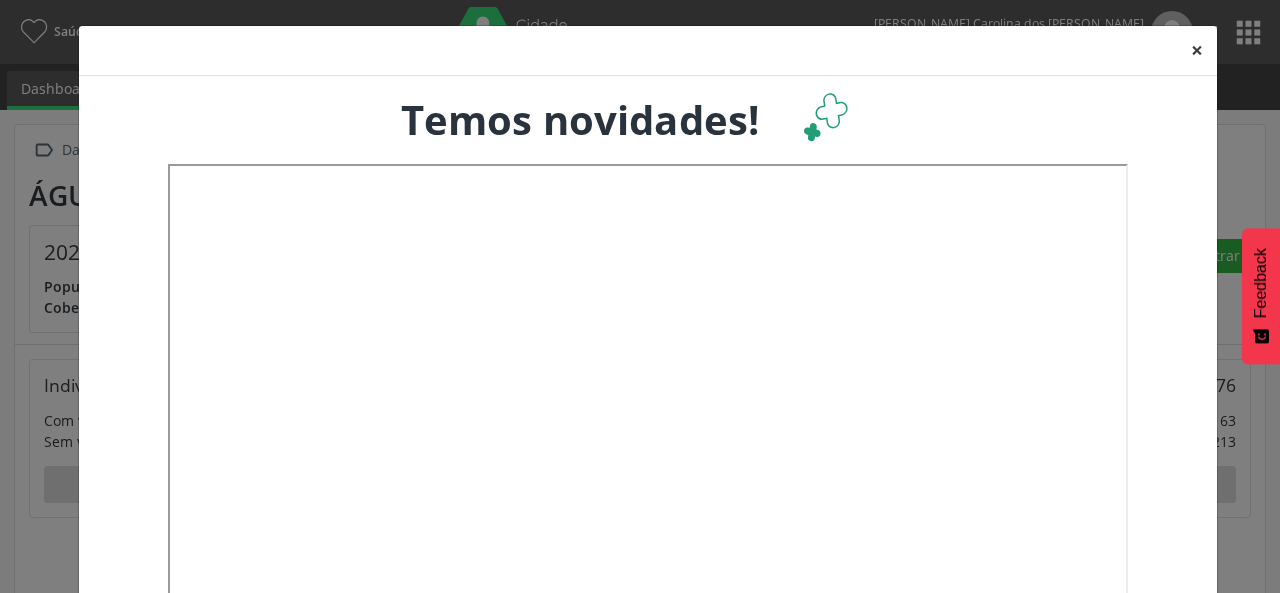 click on "×" at bounding box center [1197, 50] 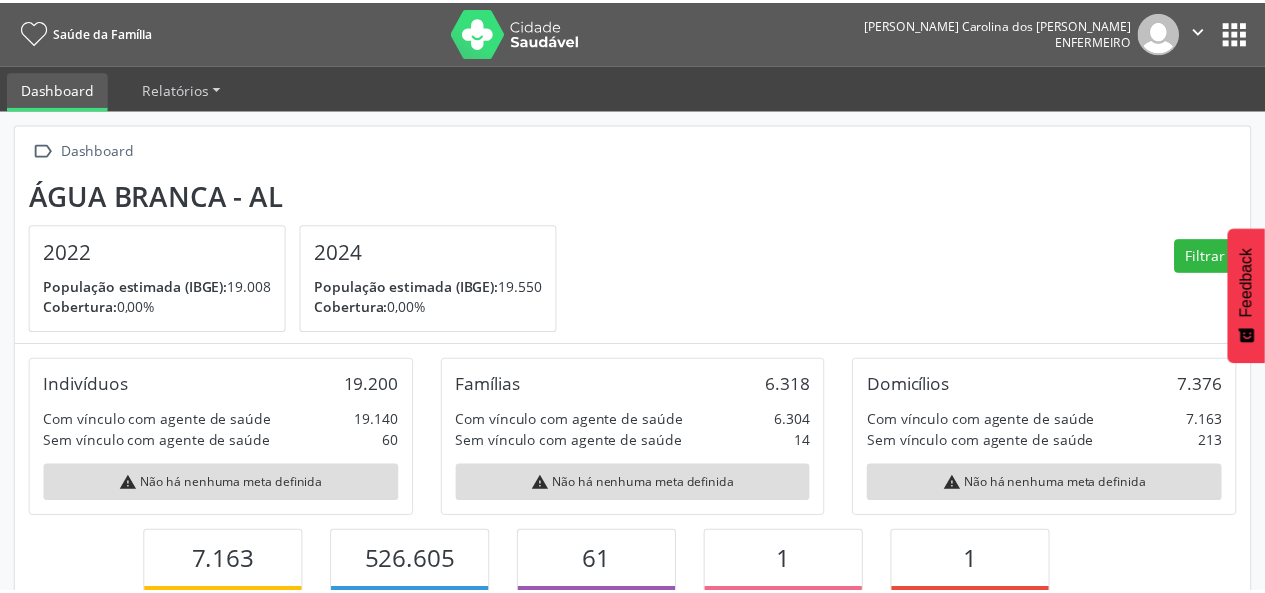 scroll, scrollTop: 329, scrollLeft: 411, axis: both 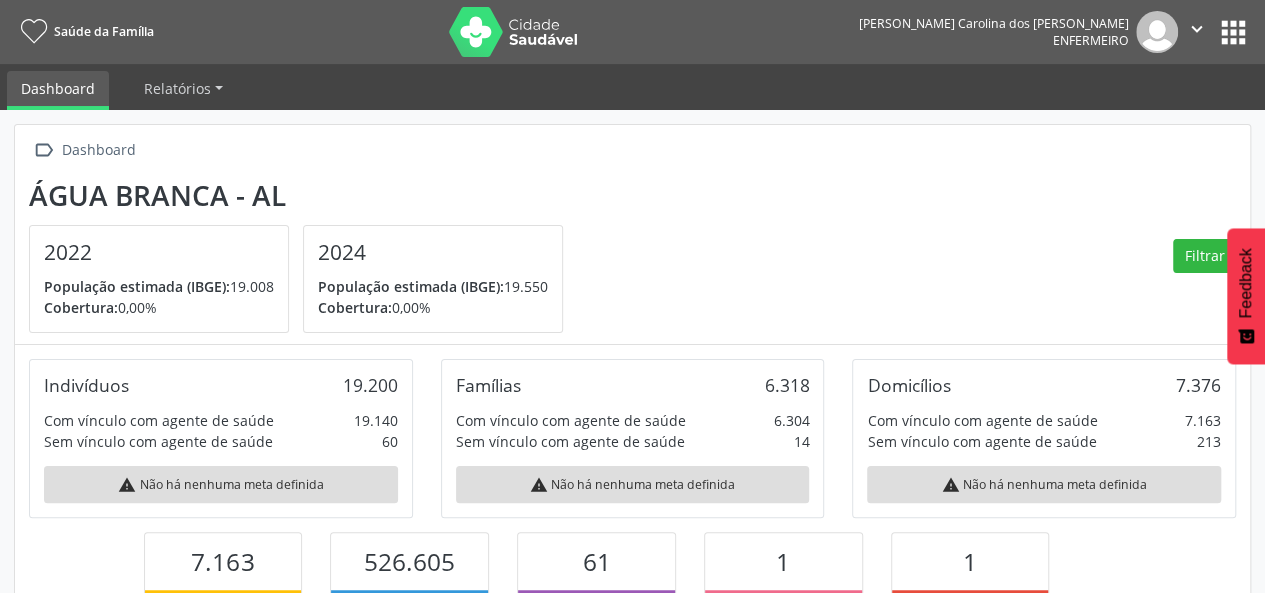 click on "apps" at bounding box center [1233, 32] 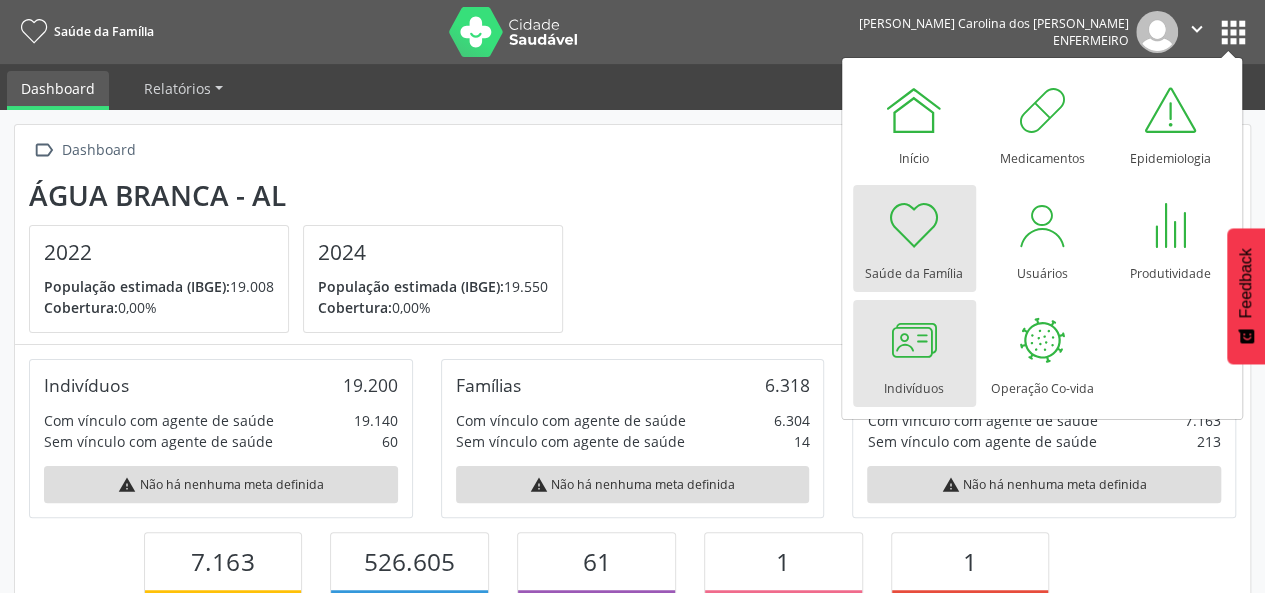 click at bounding box center [914, 340] 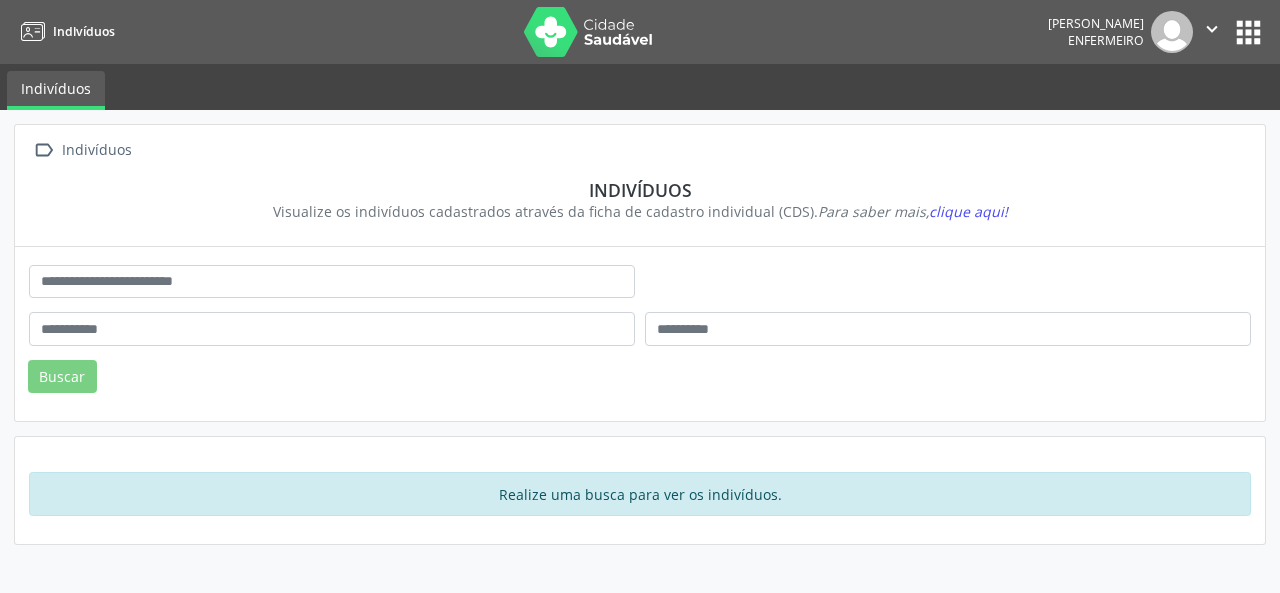 click at bounding box center [332, 289] 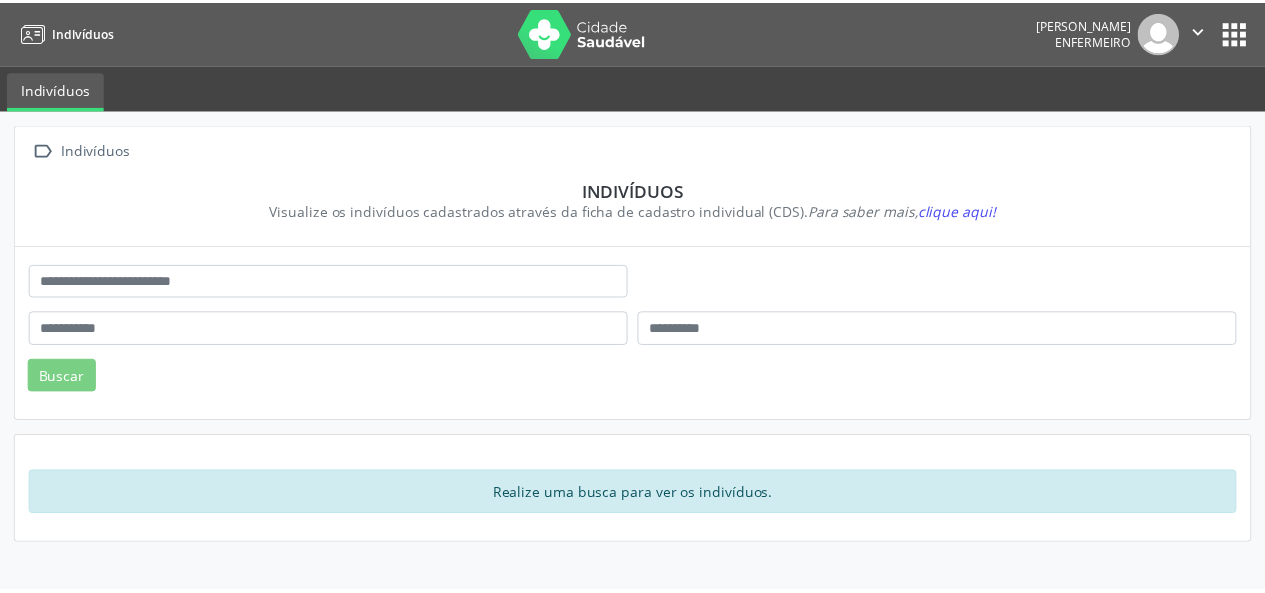 scroll, scrollTop: 0, scrollLeft: 0, axis: both 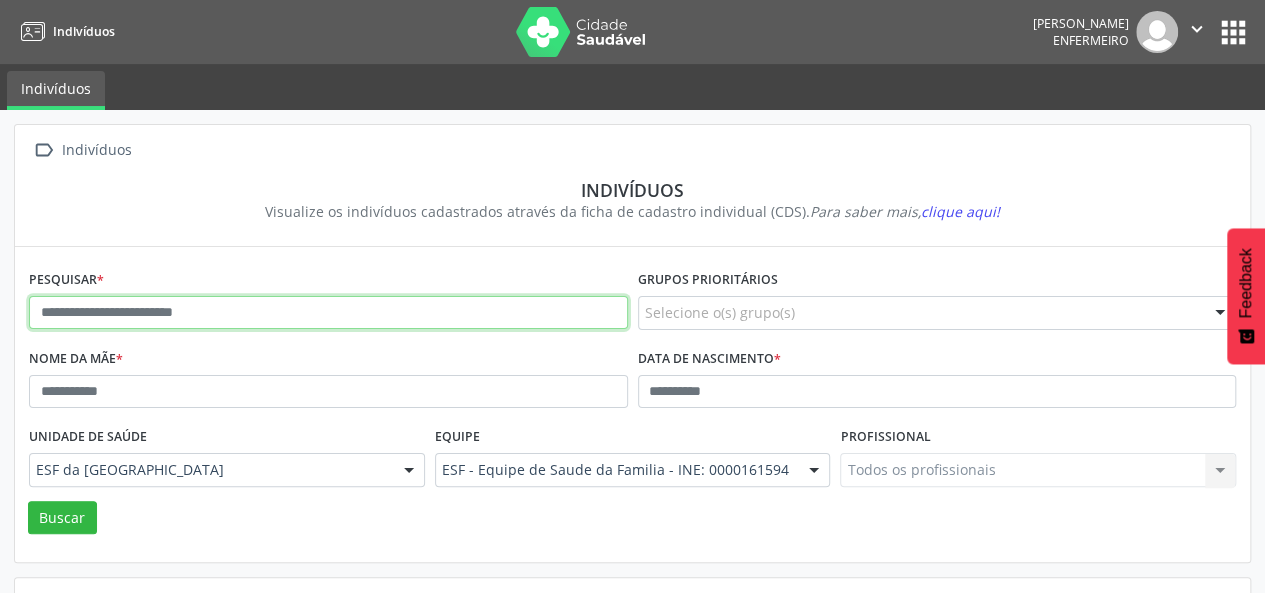 click at bounding box center [328, 313] 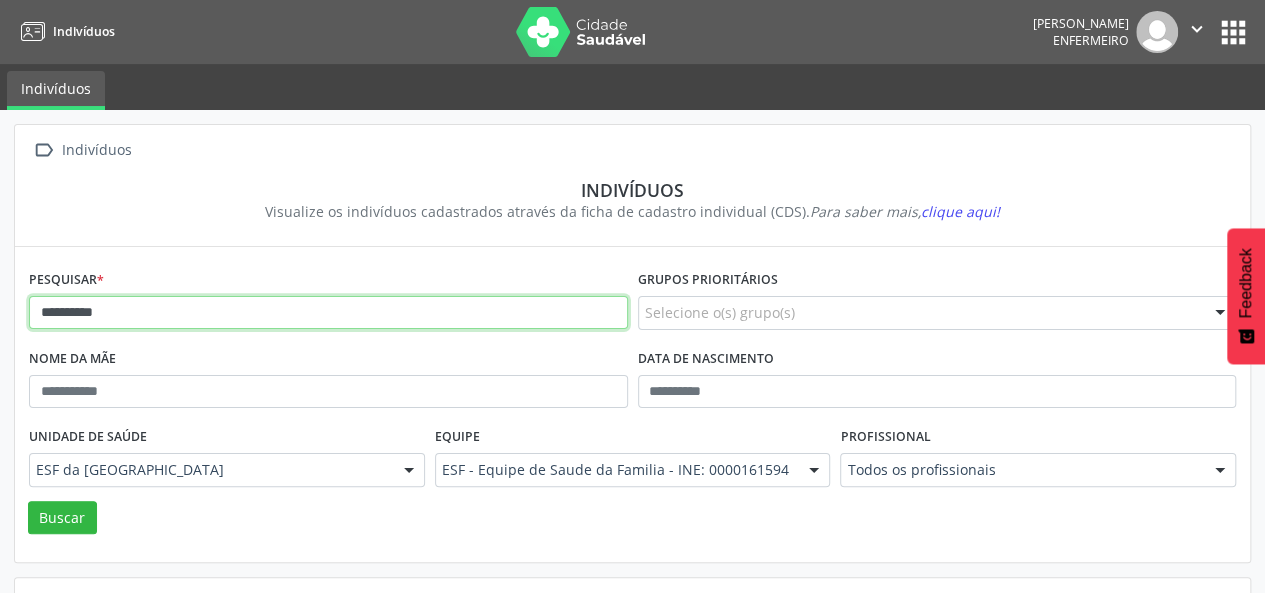 click on "Buscar" at bounding box center [62, 518] 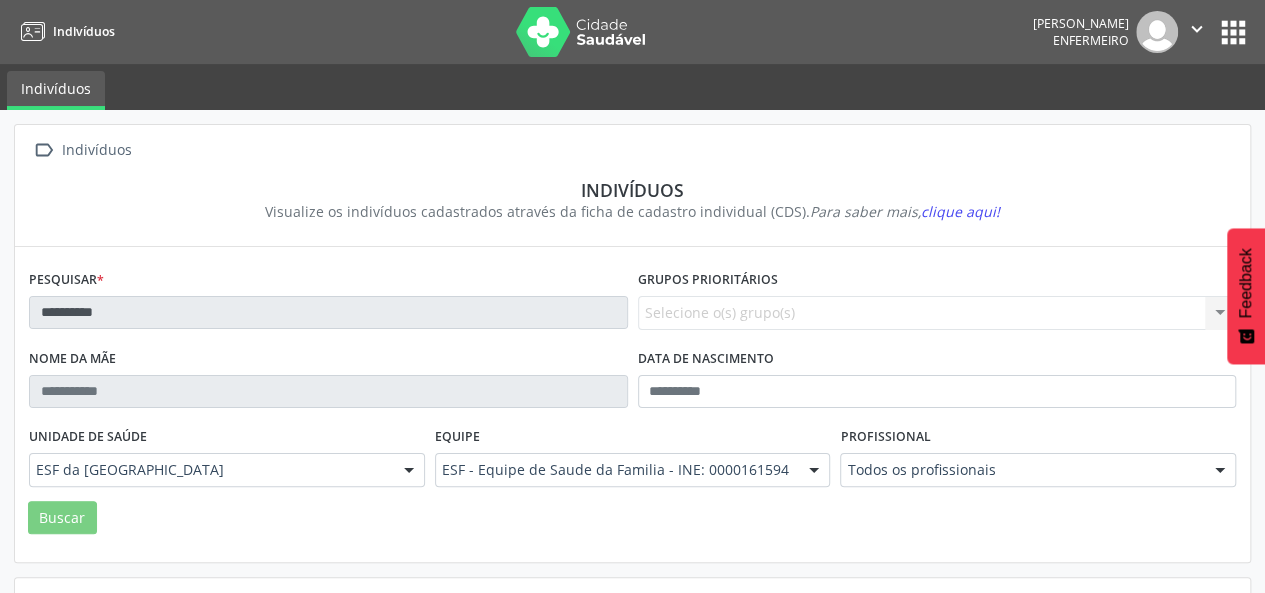 scroll, scrollTop: 110, scrollLeft: 0, axis: vertical 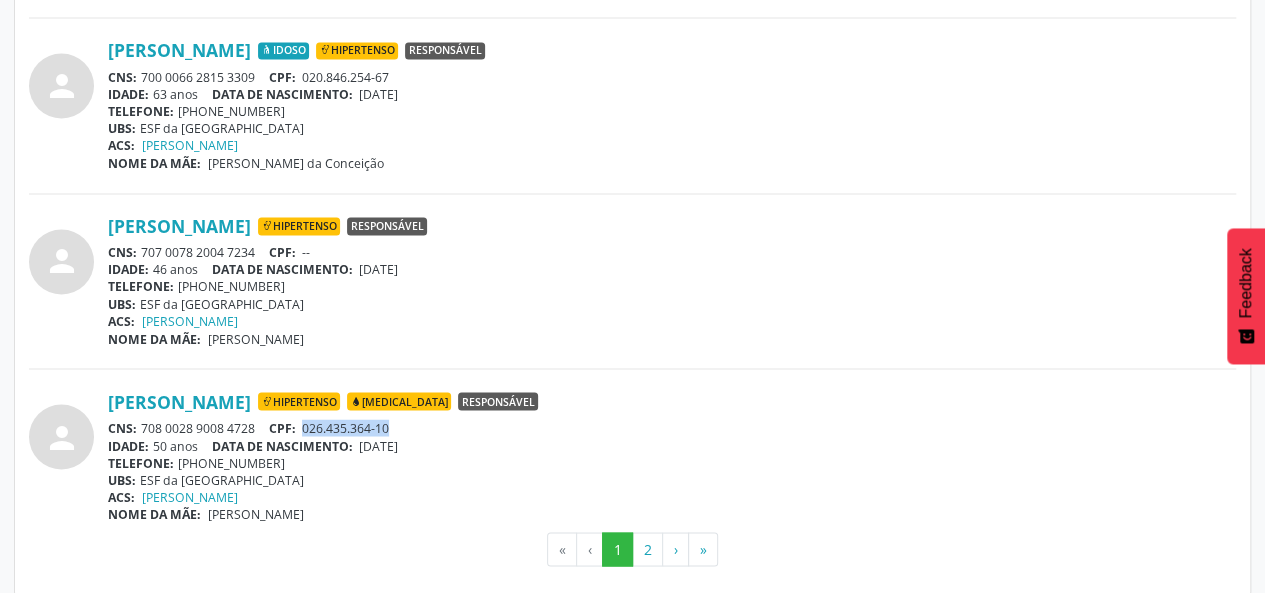 drag, startPoint x: 306, startPoint y: 411, endPoint x: 399, endPoint y: 419, distance: 93.34345 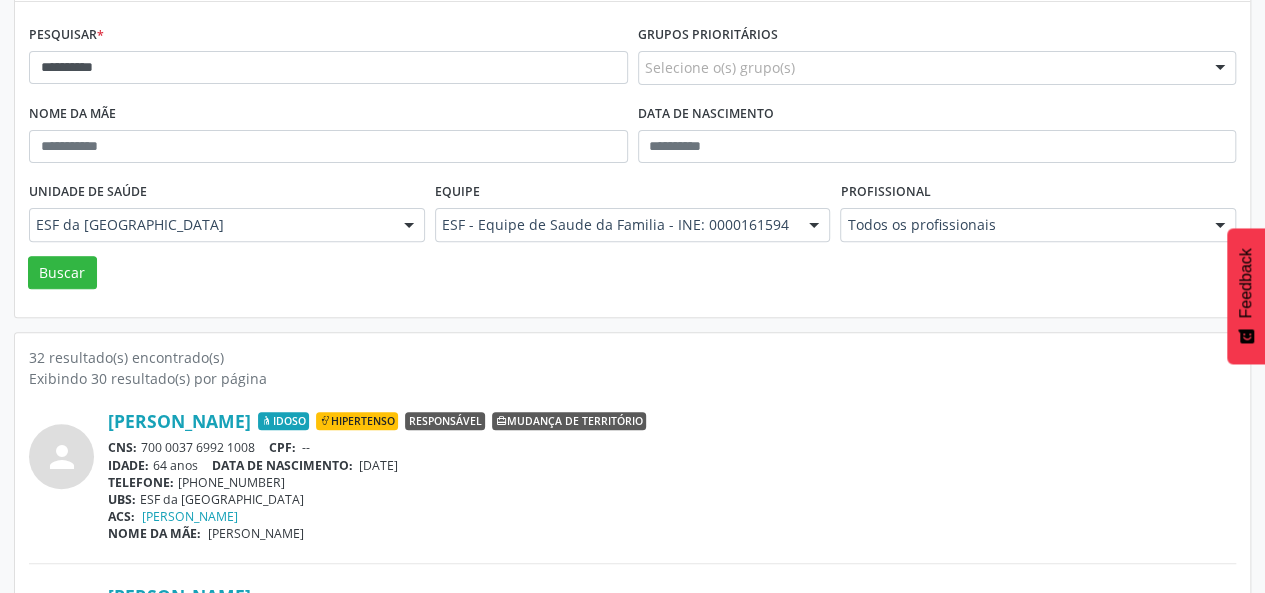 scroll, scrollTop: 0, scrollLeft: 0, axis: both 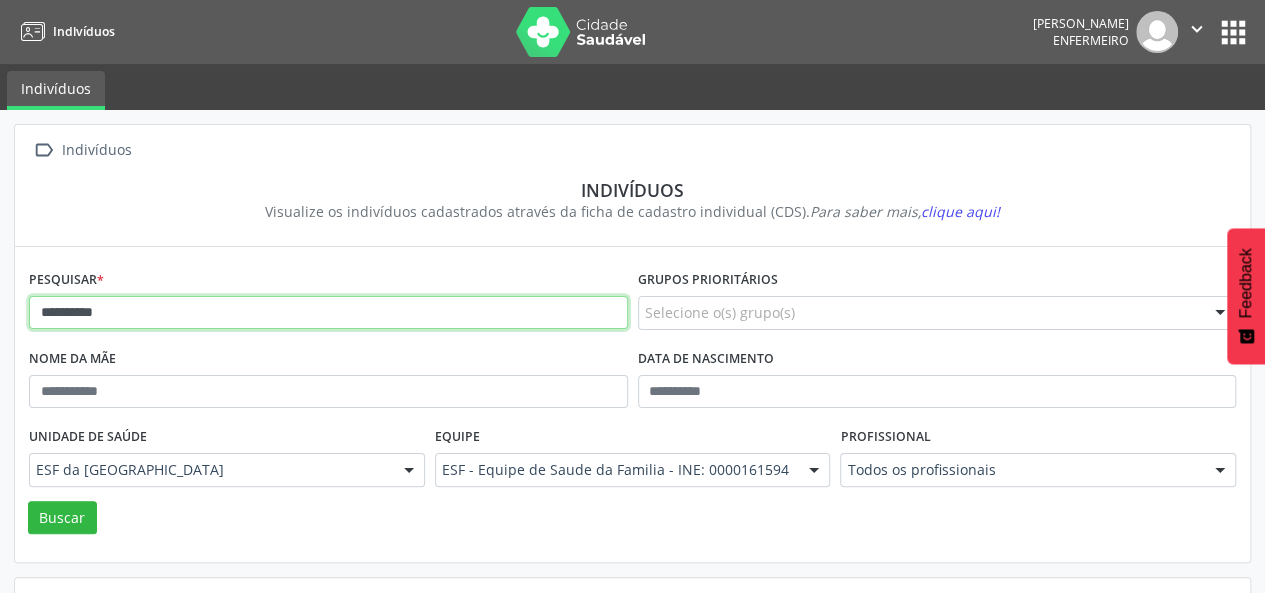 click on "**********" at bounding box center (328, 313) 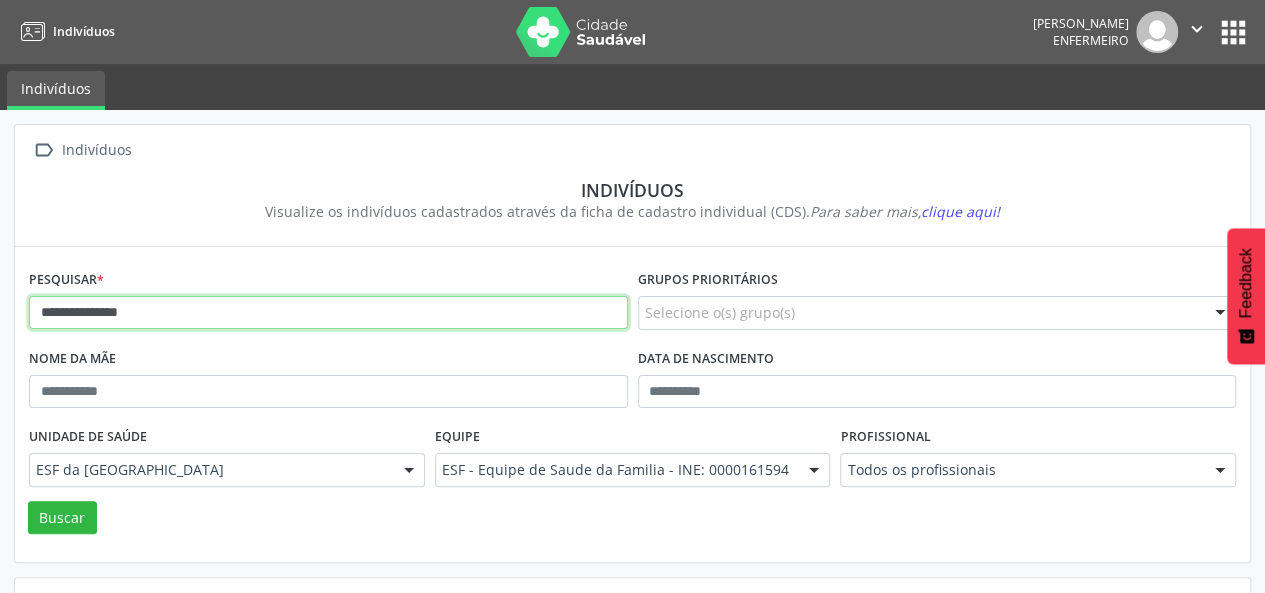 type on "**********" 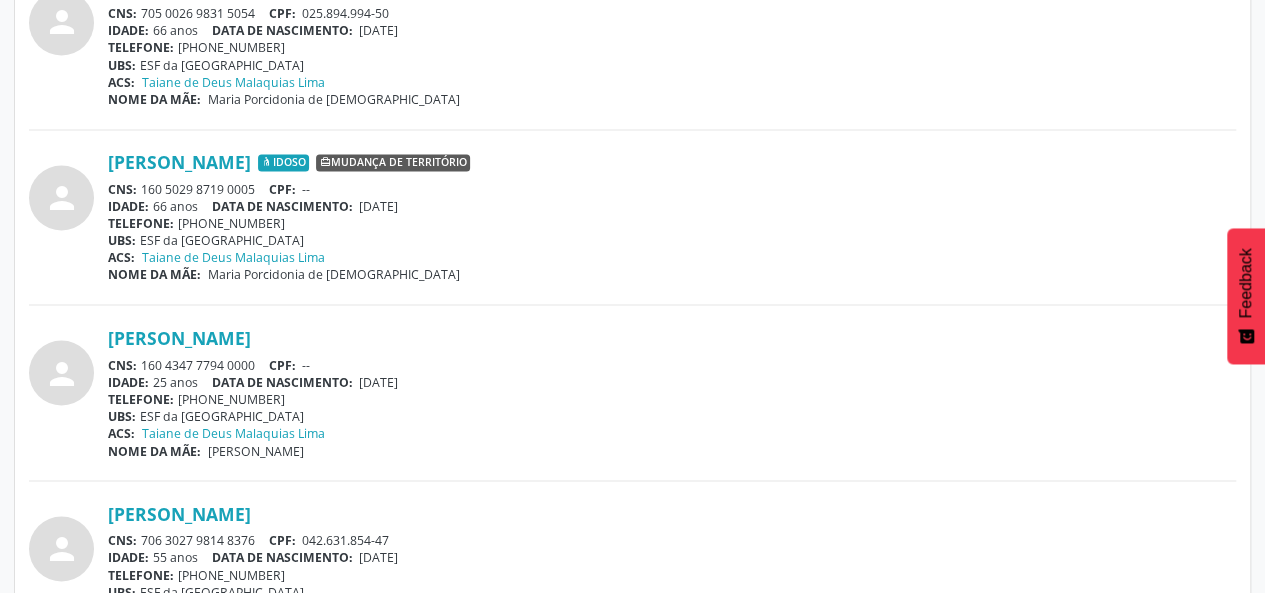 scroll, scrollTop: 2594, scrollLeft: 0, axis: vertical 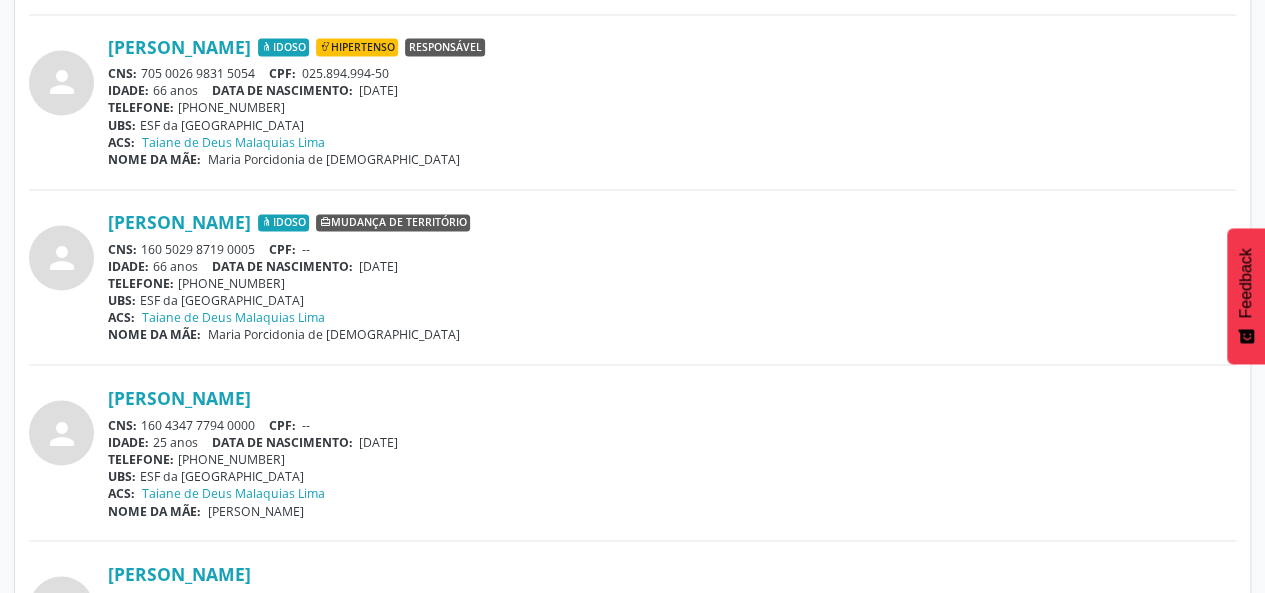 drag, startPoint x: 363, startPoint y: 435, endPoint x: 378, endPoint y: 432, distance: 15.297058 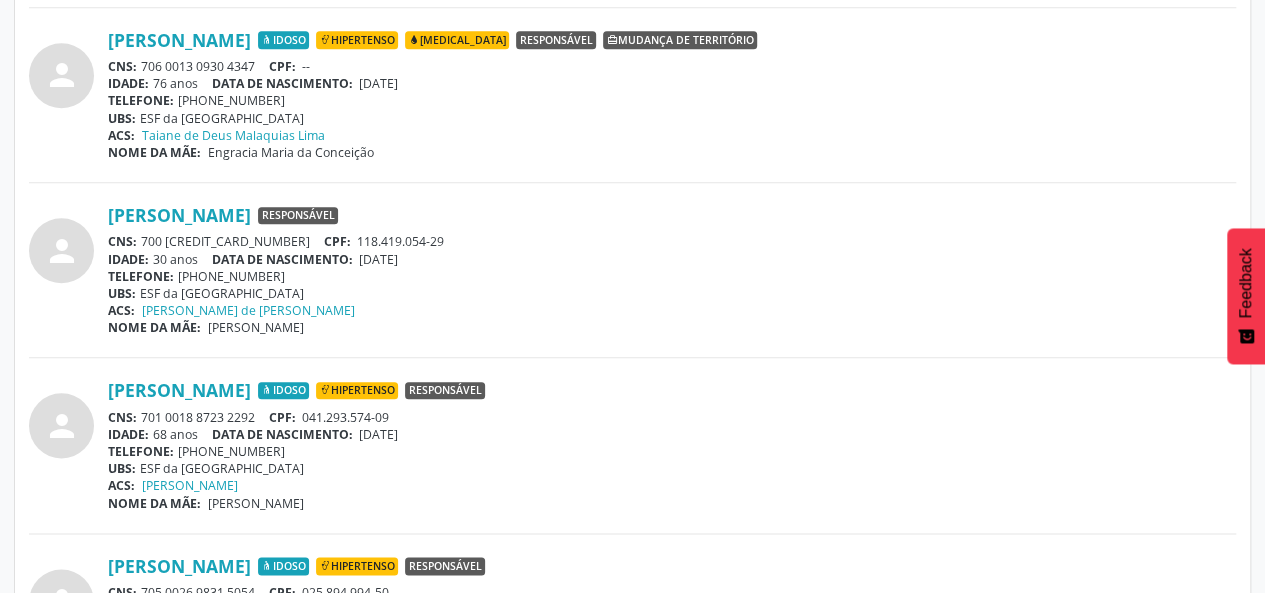 scroll, scrollTop: 804, scrollLeft: 0, axis: vertical 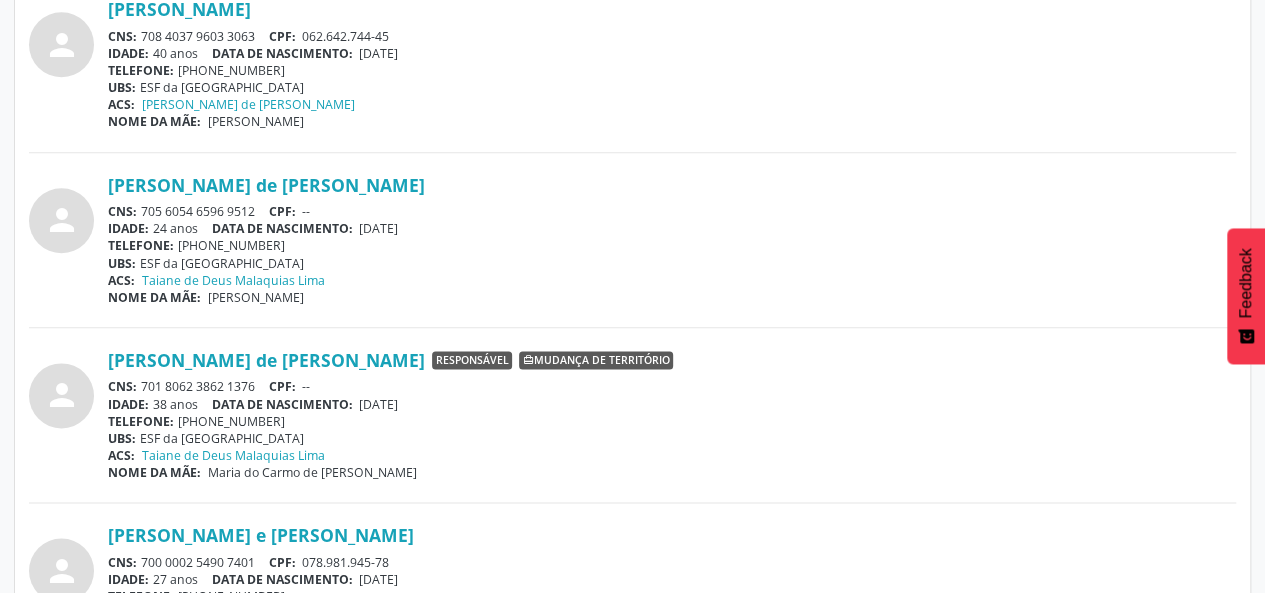 drag, startPoint x: 362, startPoint y: 221, endPoint x: 462, endPoint y: 214, distance: 100.2447 